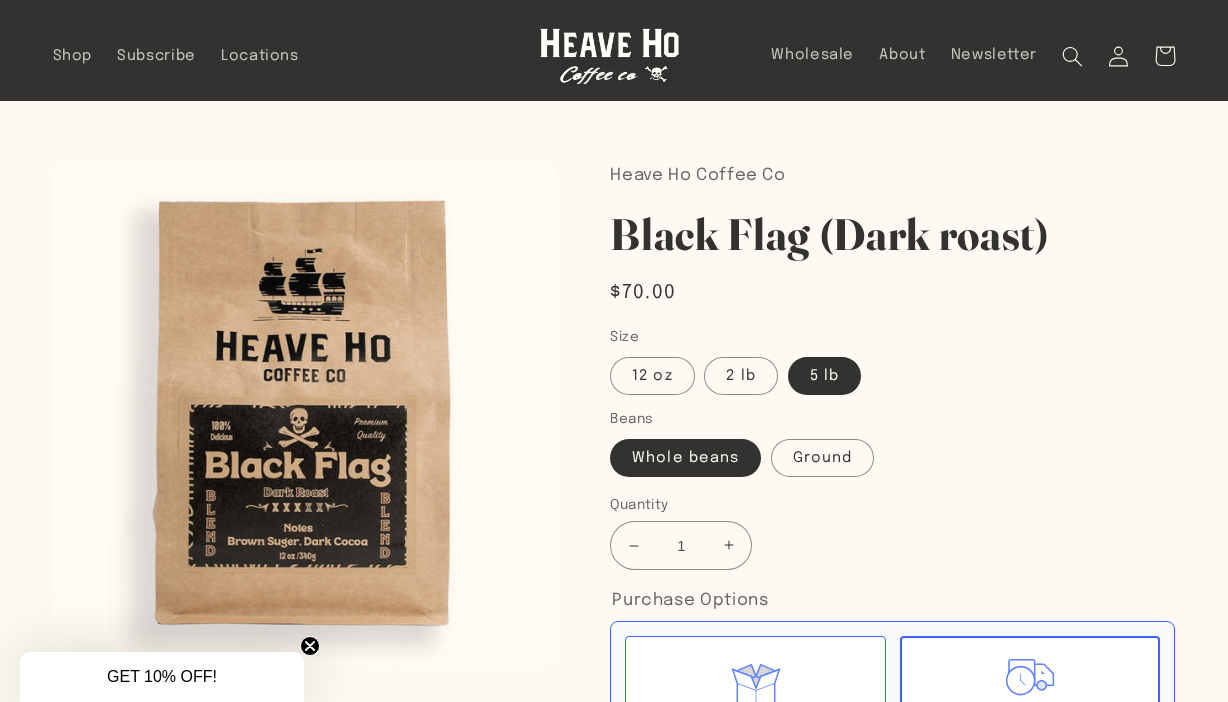 scroll, scrollTop: 0, scrollLeft: 0, axis: both 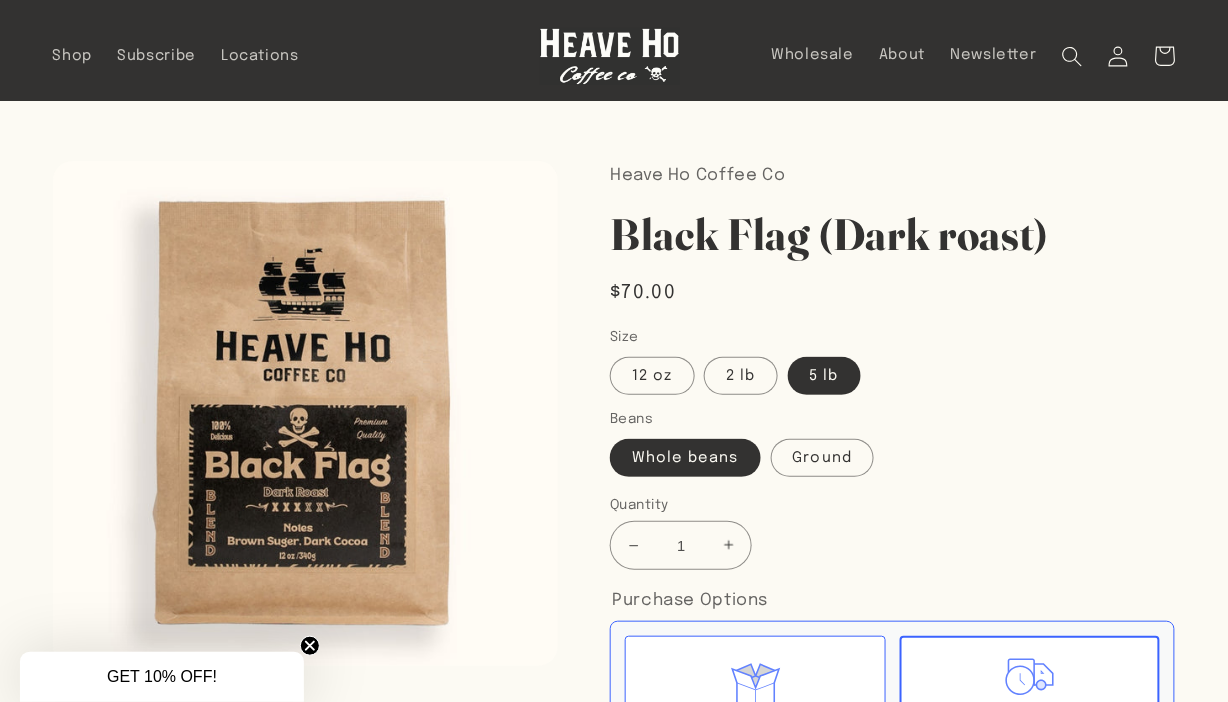click on "Increase quantity for Black Flag (Dark roast)" at bounding box center (728, 545) 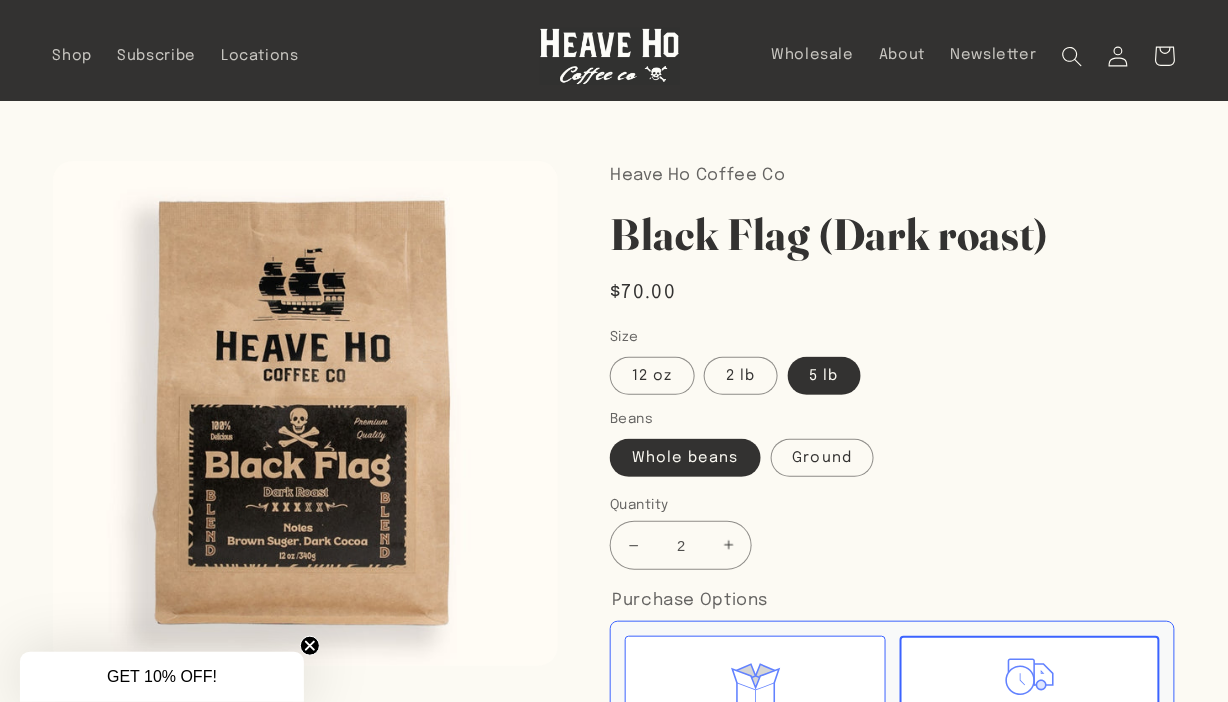 click on "Increase quantity for Black Flag (Dark roast)" at bounding box center [728, 545] 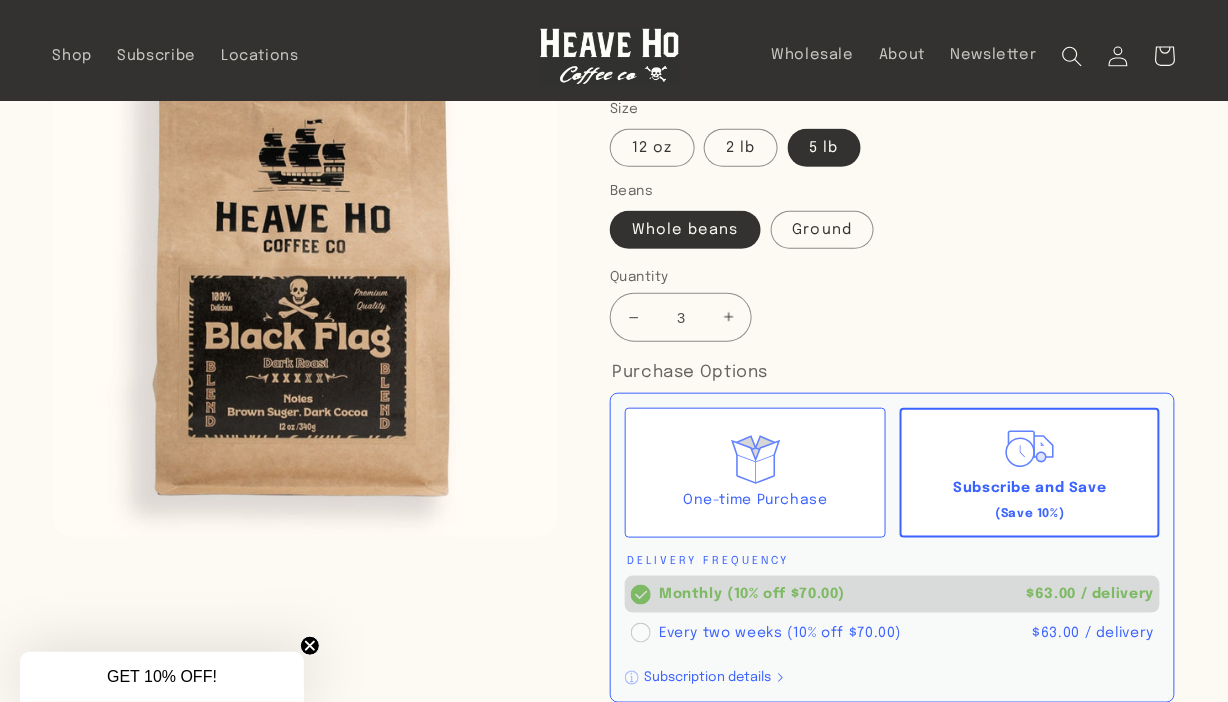 scroll, scrollTop: 0, scrollLeft: 0, axis: both 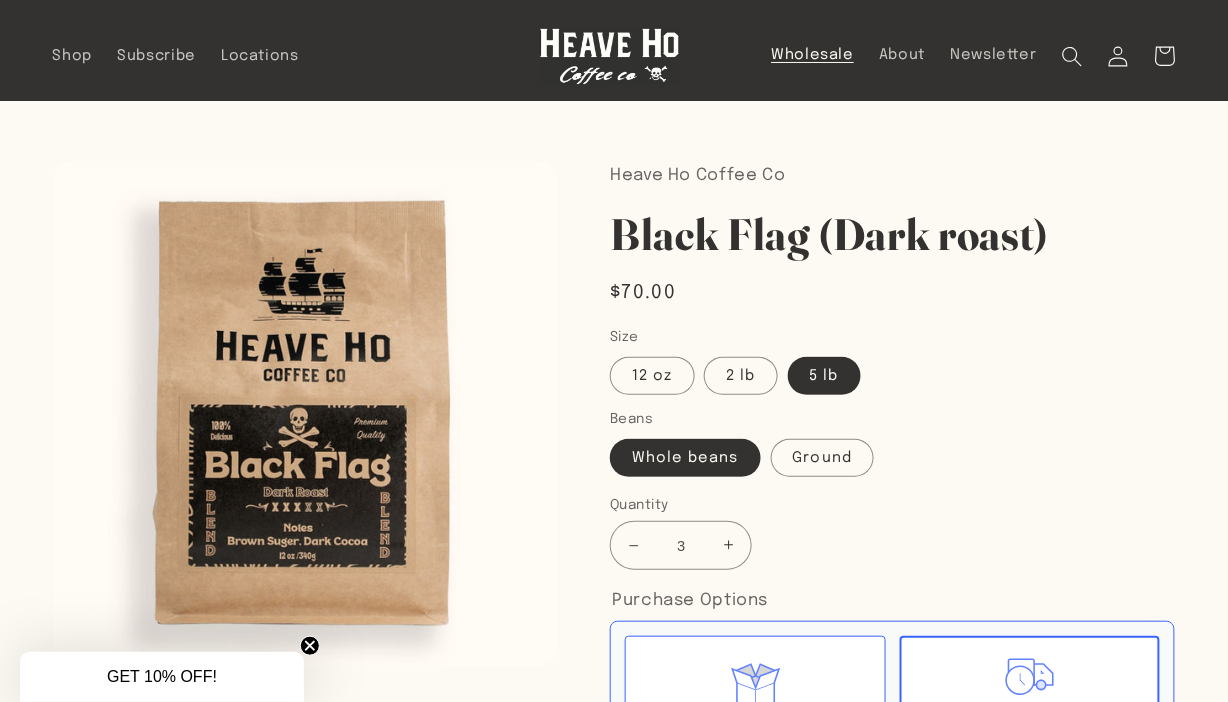 click on "Wholesale" at bounding box center (812, 55) 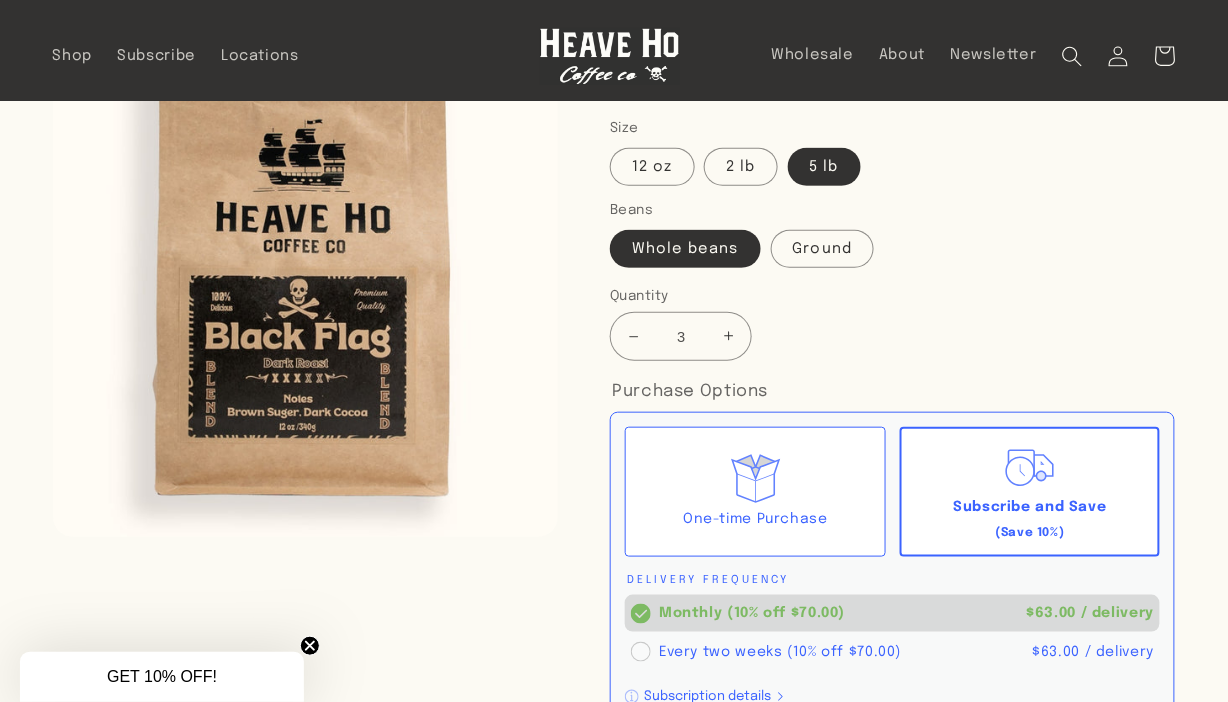 scroll, scrollTop: 208, scrollLeft: 0, axis: vertical 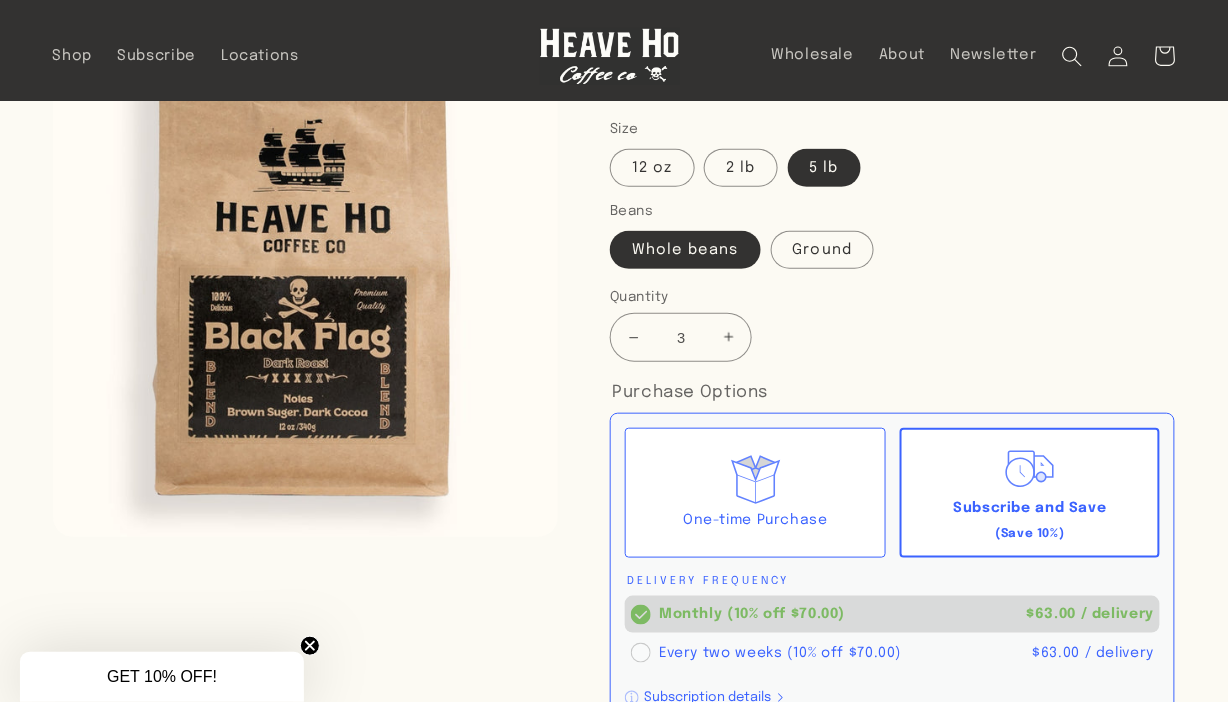 click on "Increase quantity for Black Flag (Dark roast)" at bounding box center [728, 337] 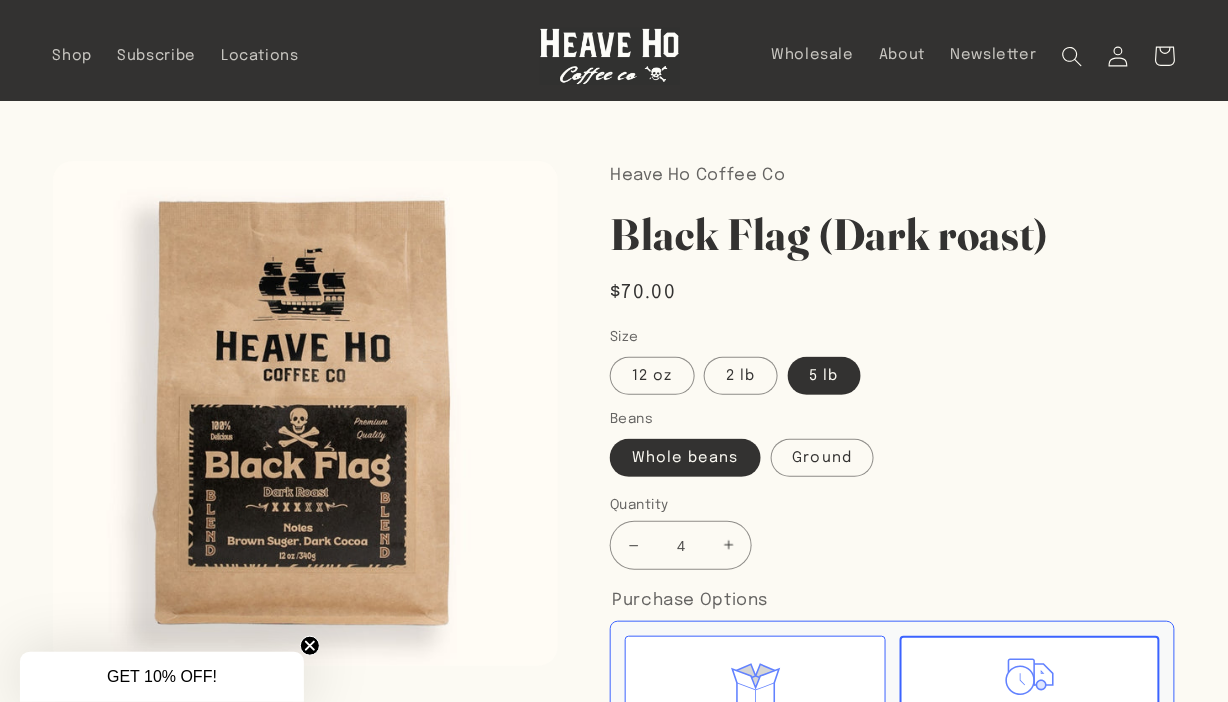 scroll, scrollTop: 468, scrollLeft: 0, axis: vertical 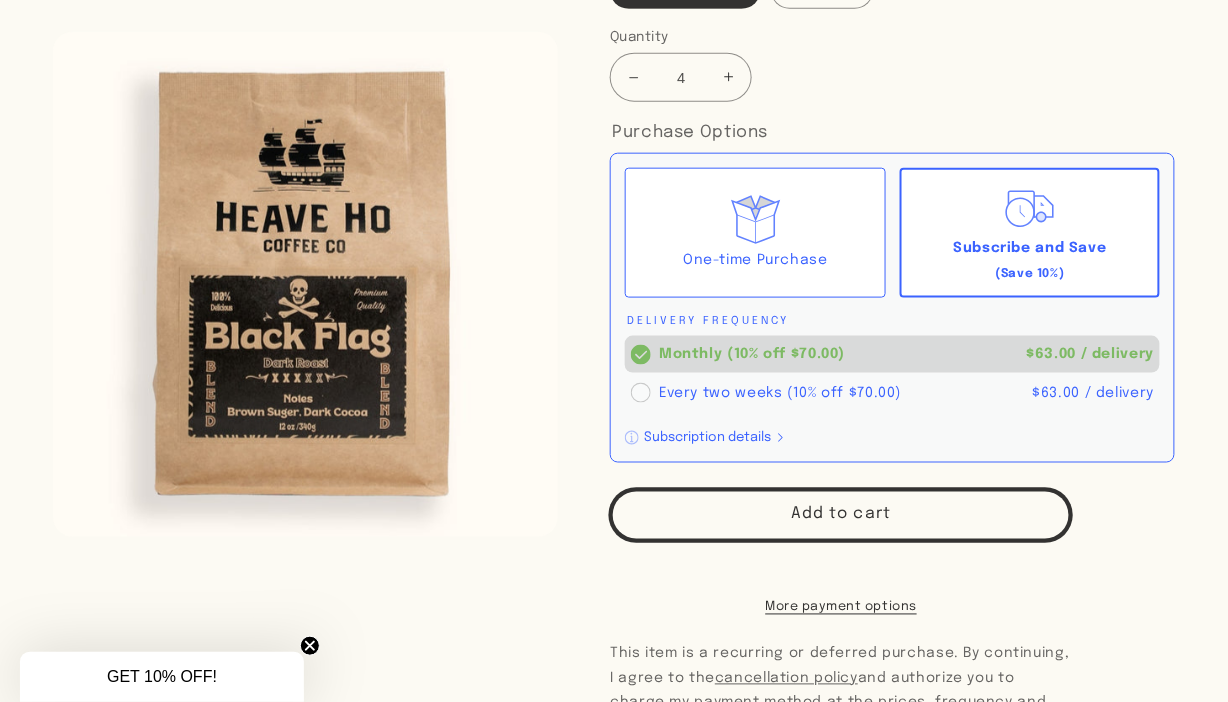 click on "Add to cart" at bounding box center (841, 515) 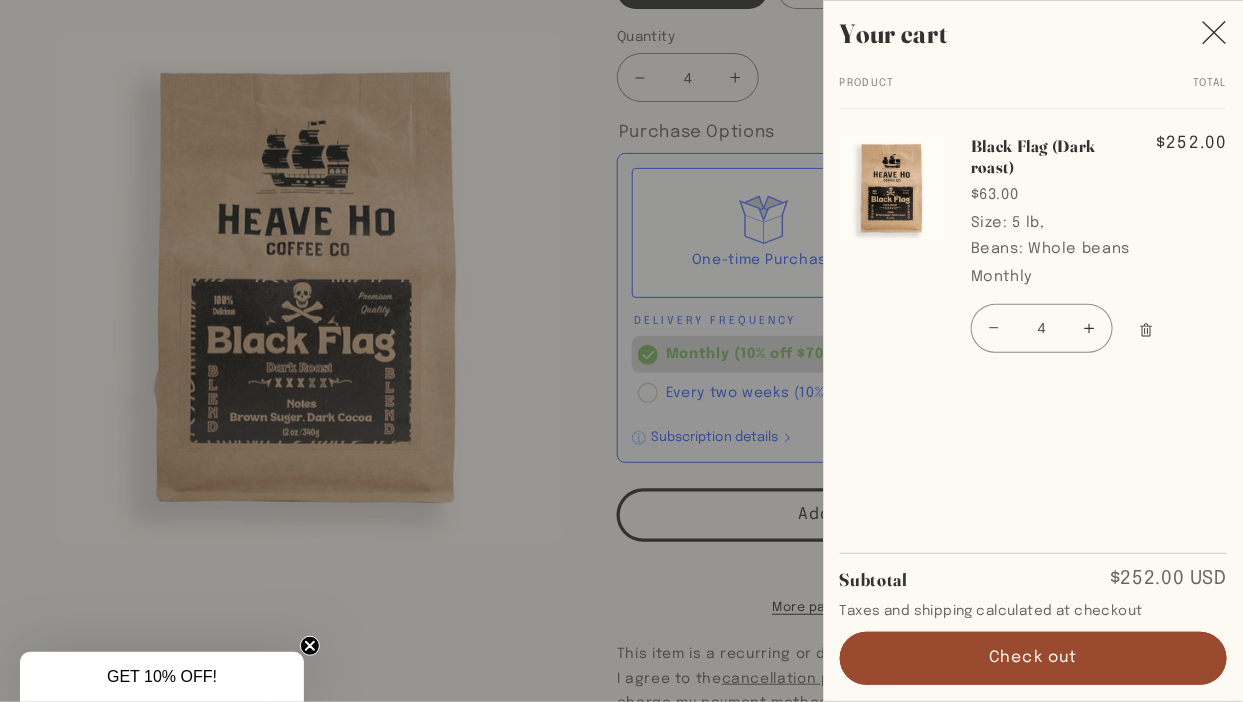 click 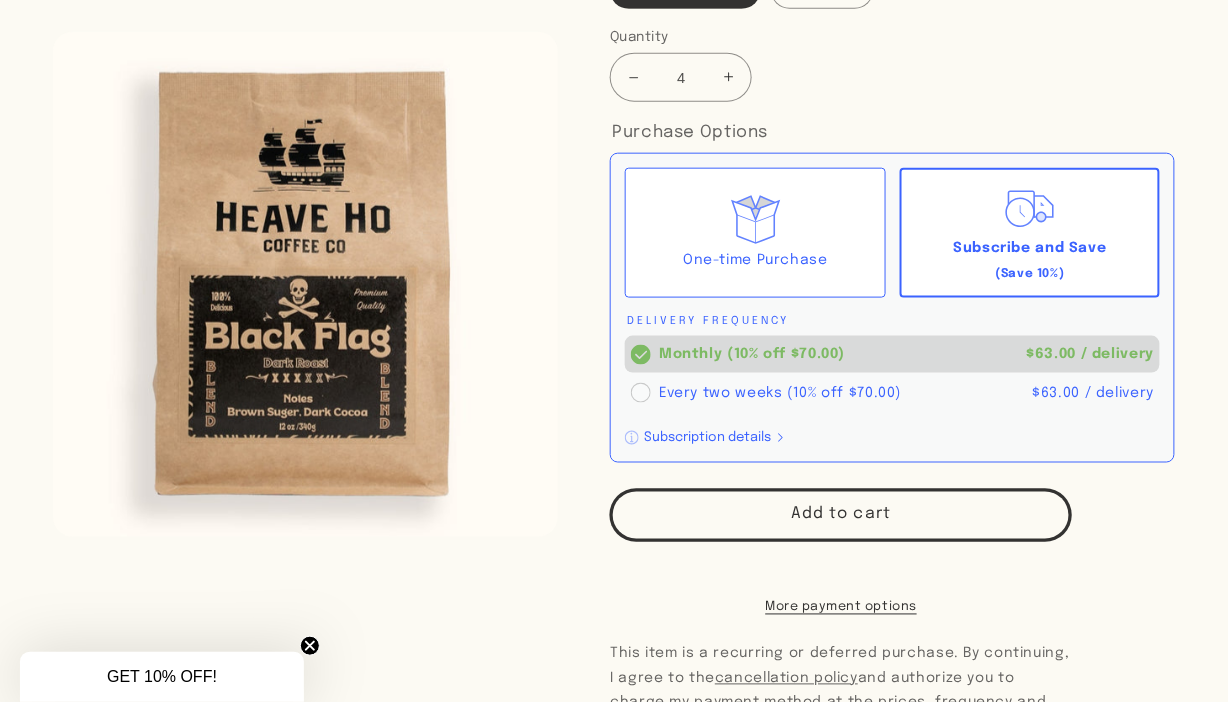 click on "One-time Purchase" at bounding box center (755, 233) 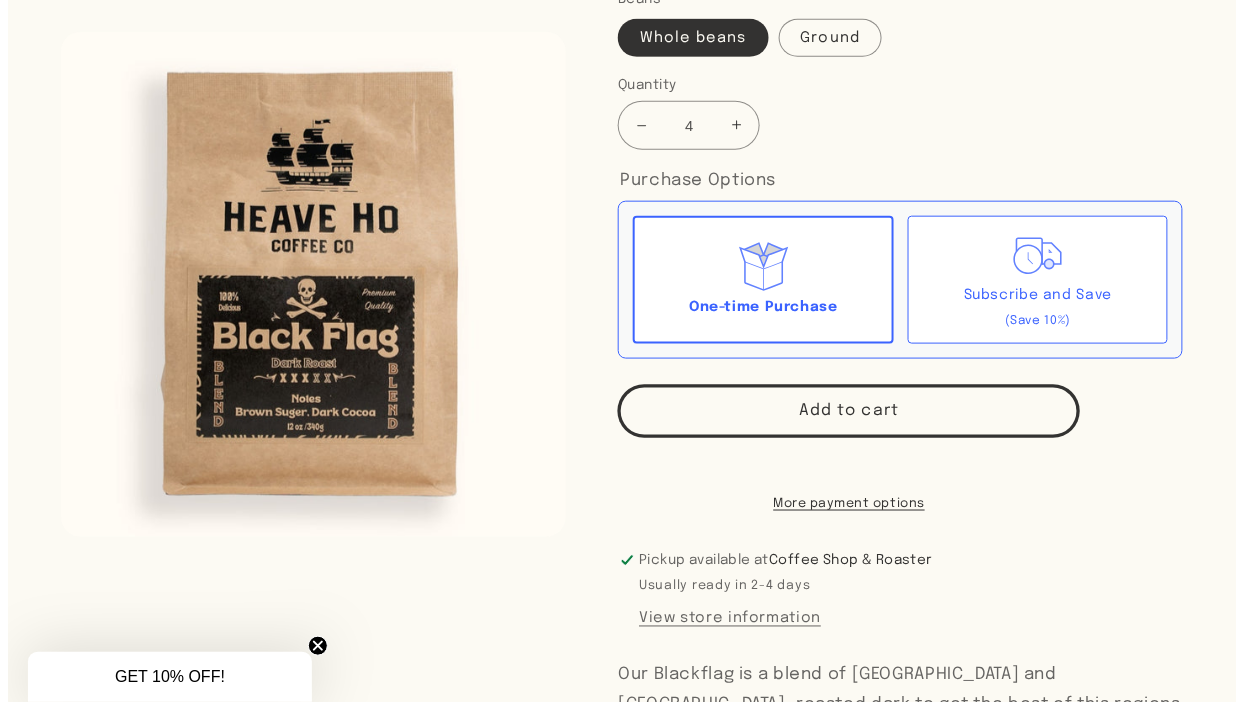 scroll, scrollTop: 430, scrollLeft: 0, axis: vertical 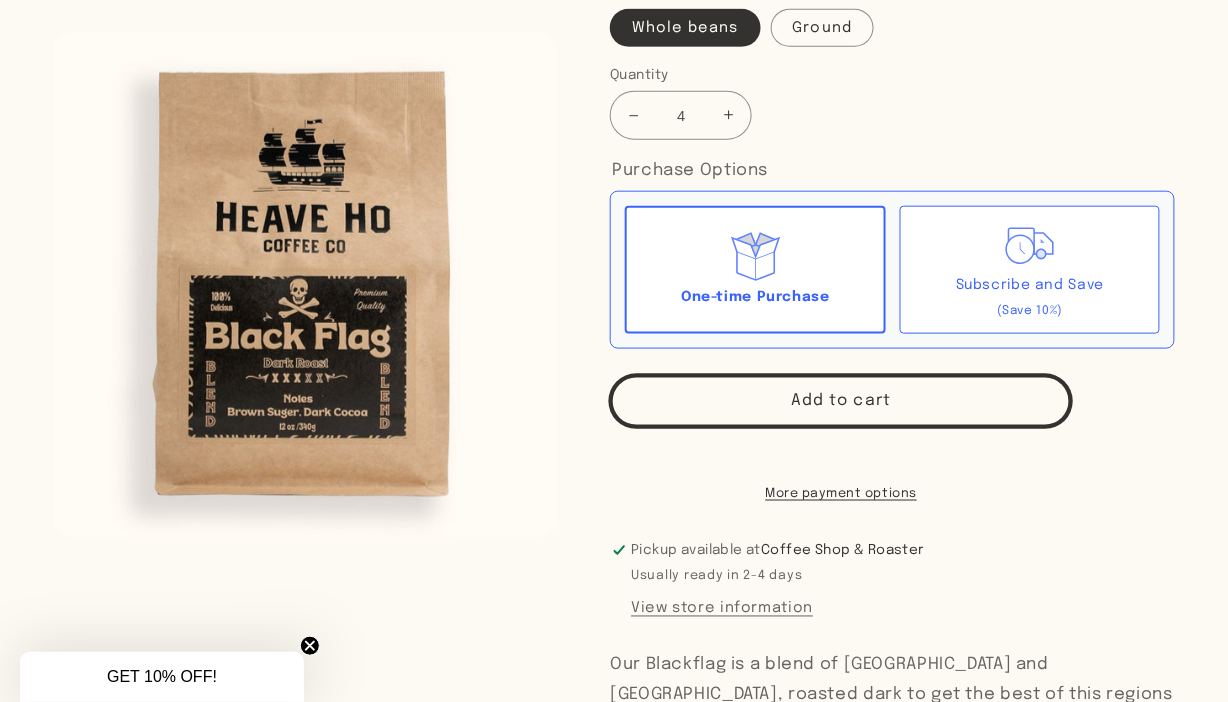 click on "Add to cart" at bounding box center (841, 401) 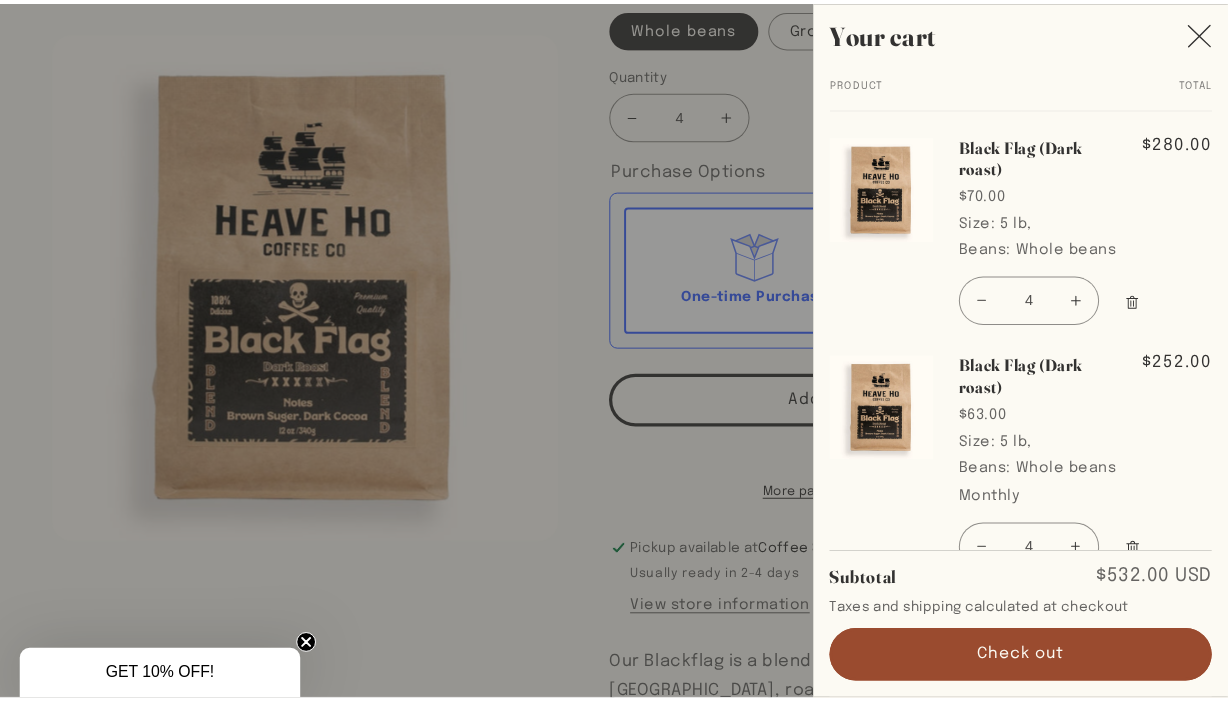 scroll, scrollTop: 44, scrollLeft: 0, axis: vertical 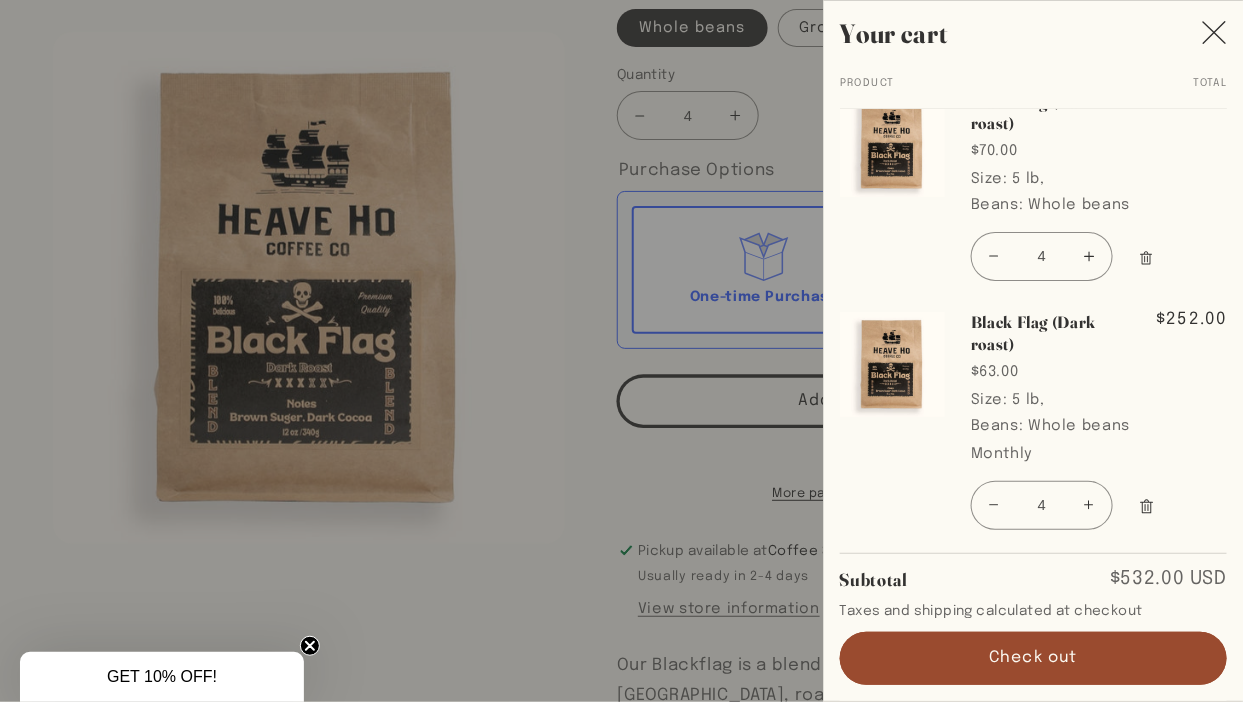click at bounding box center (1147, 507) 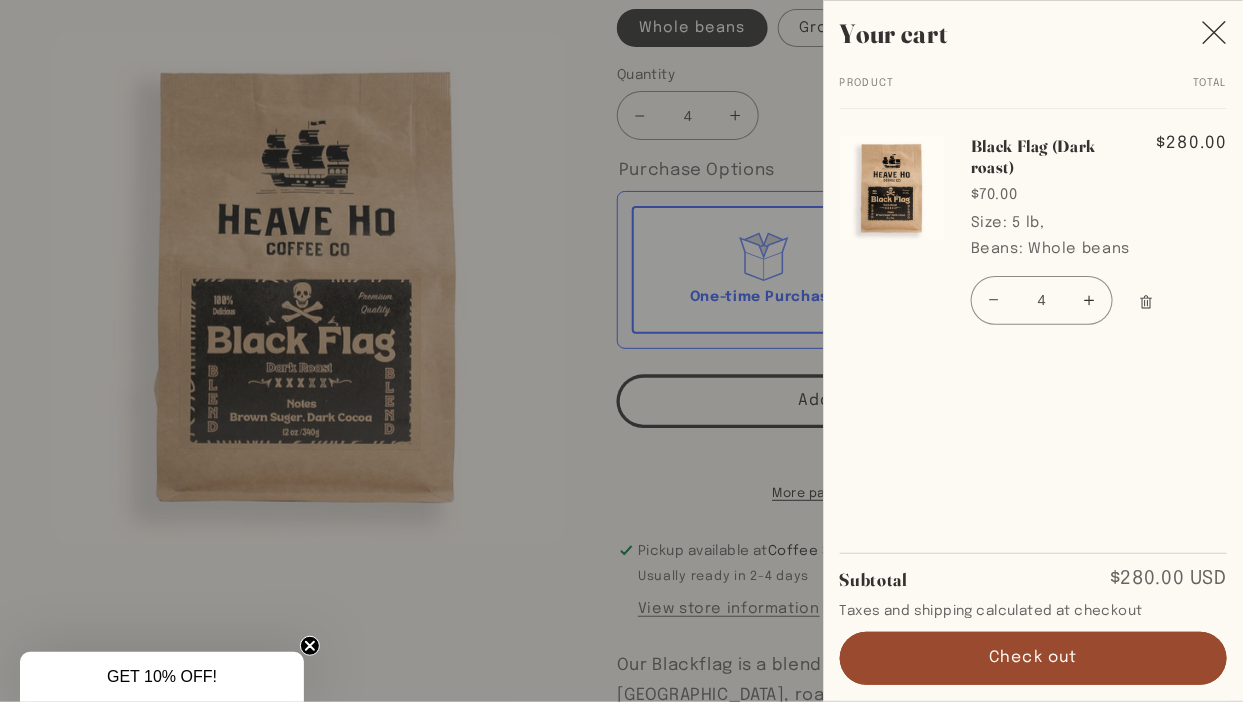 click at bounding box center [621, 351] 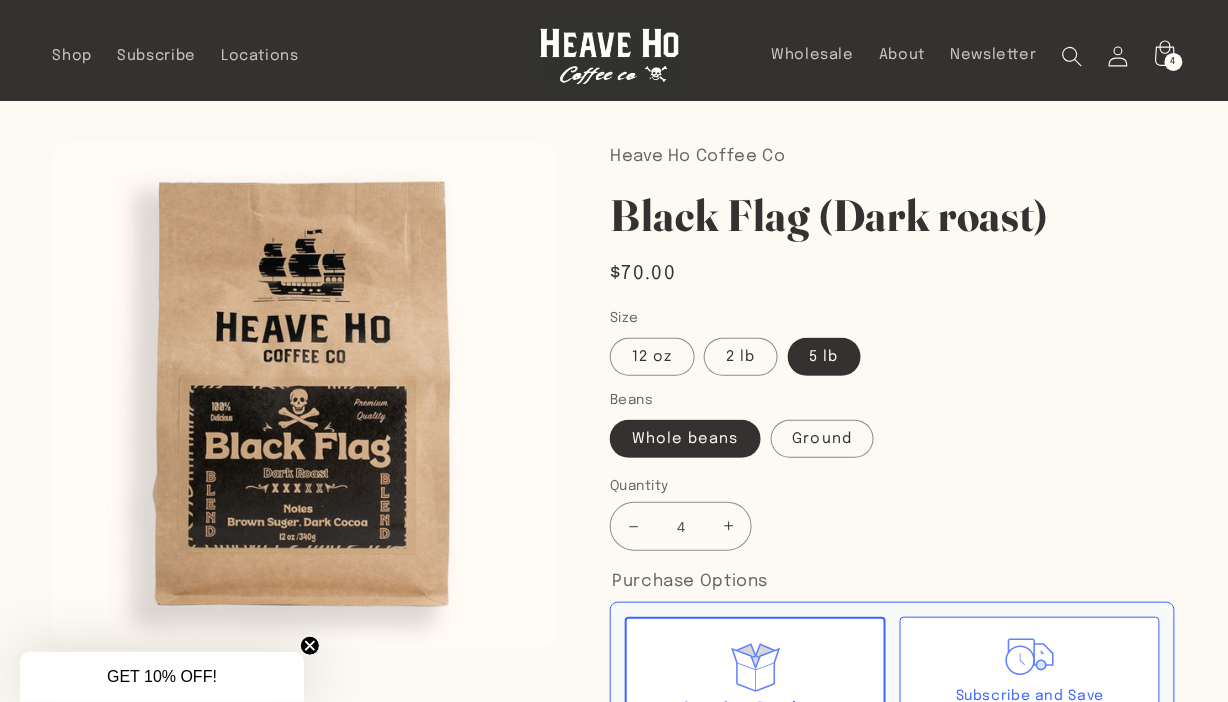 scroll, scrollTop: 0, scrollLeft: 0, axis: both 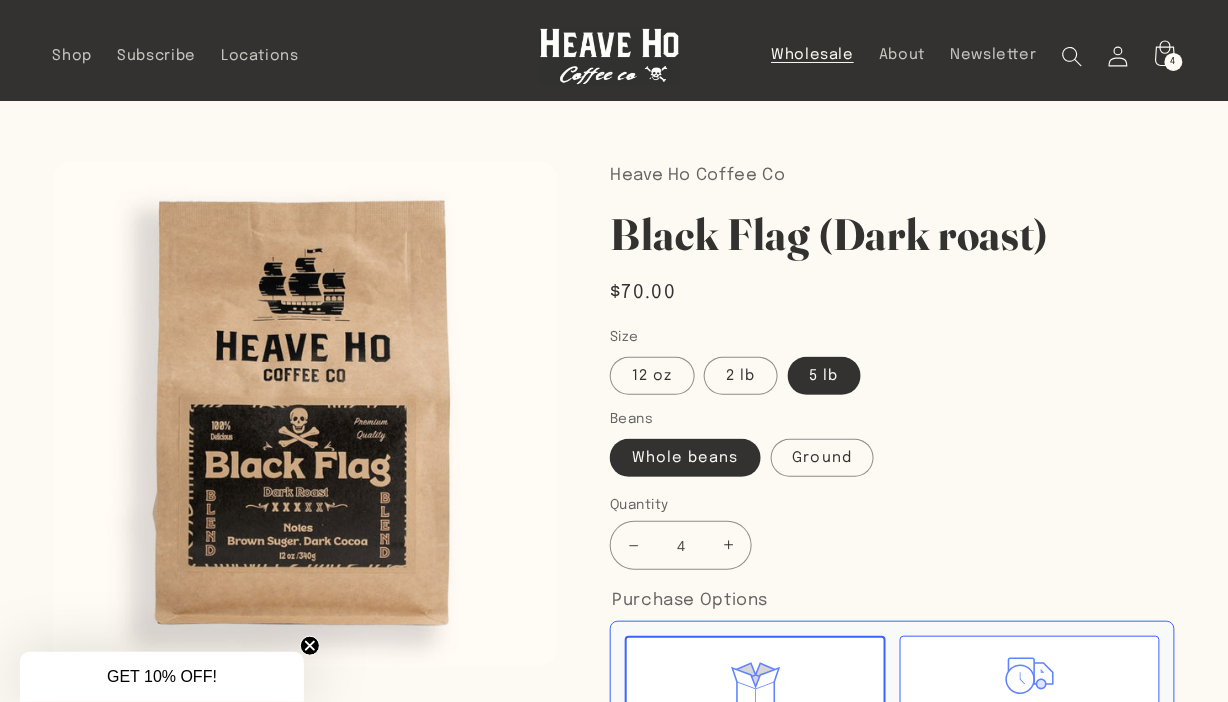 click on "Wholesale" at bounding box center (812, 55) 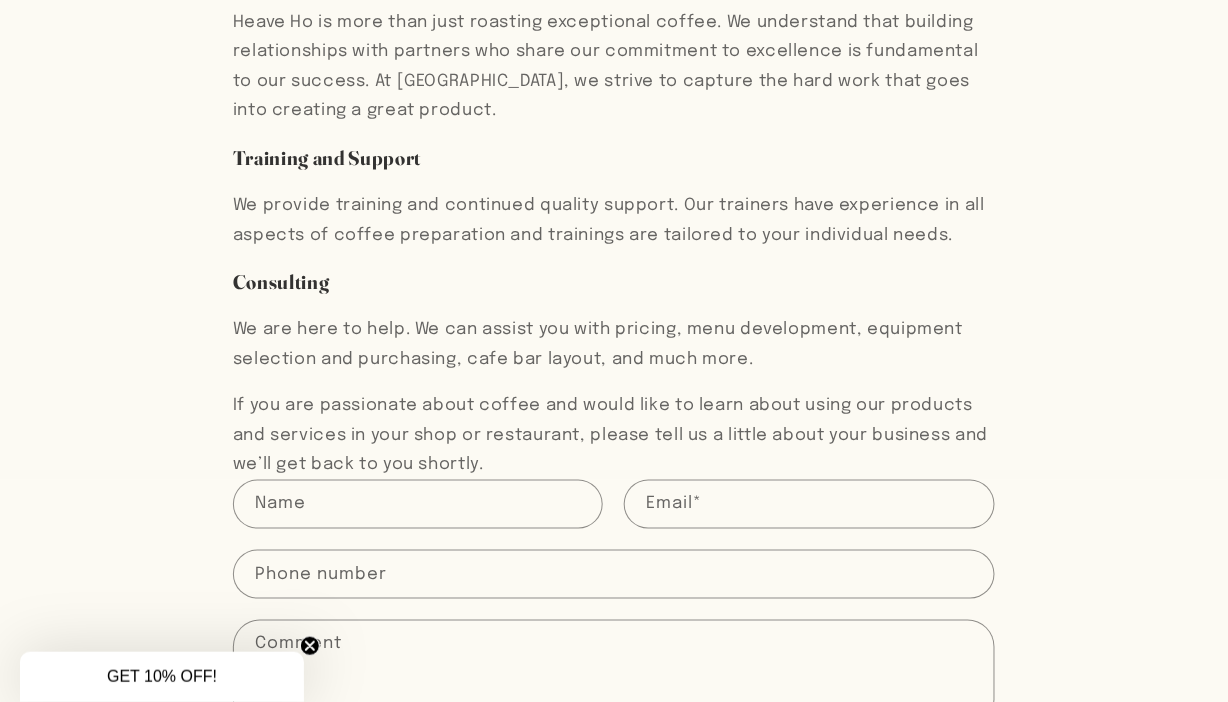 scroll, scrollTop: 363, scrollLeft: 0, axis: vertical 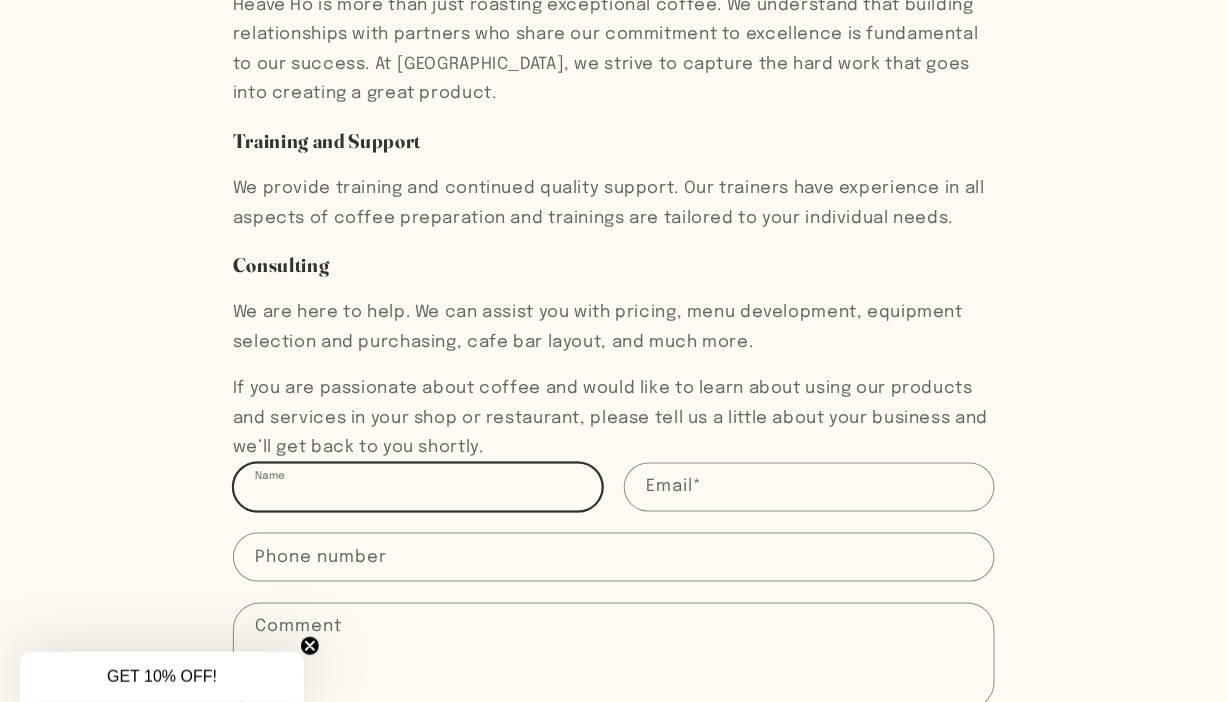 click on "Name" at bounding box center (418, 487) 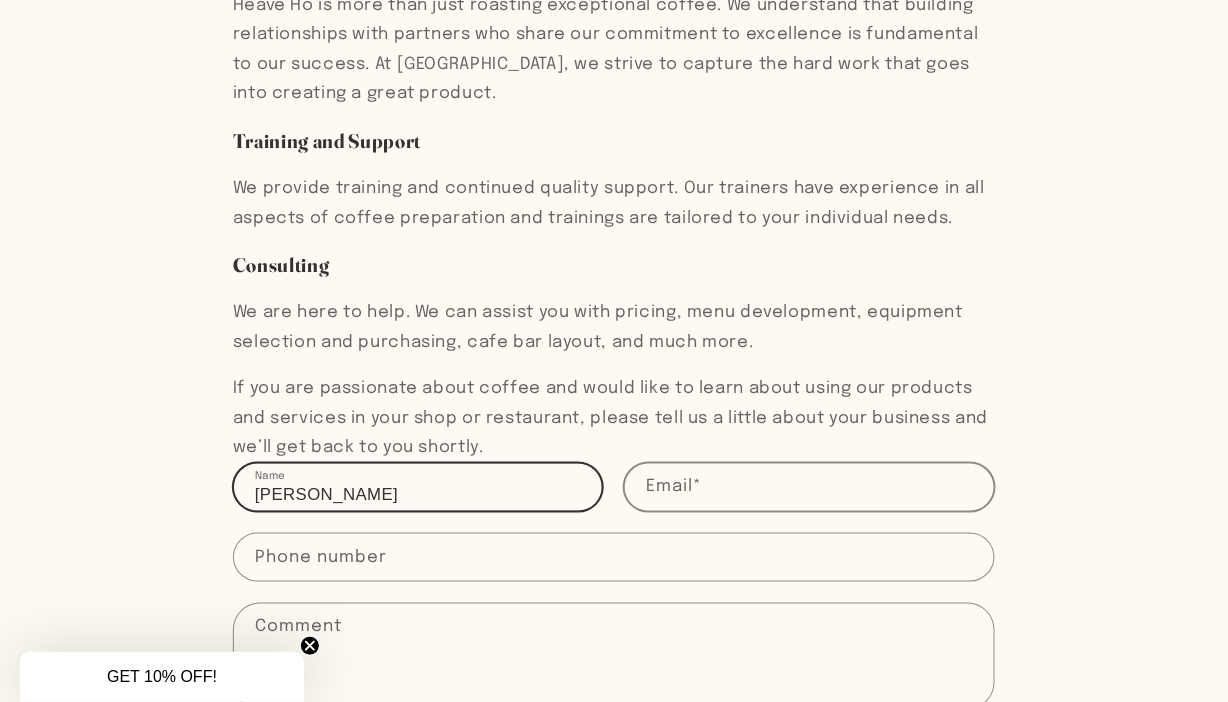 type on "[PERSON_NAME]" 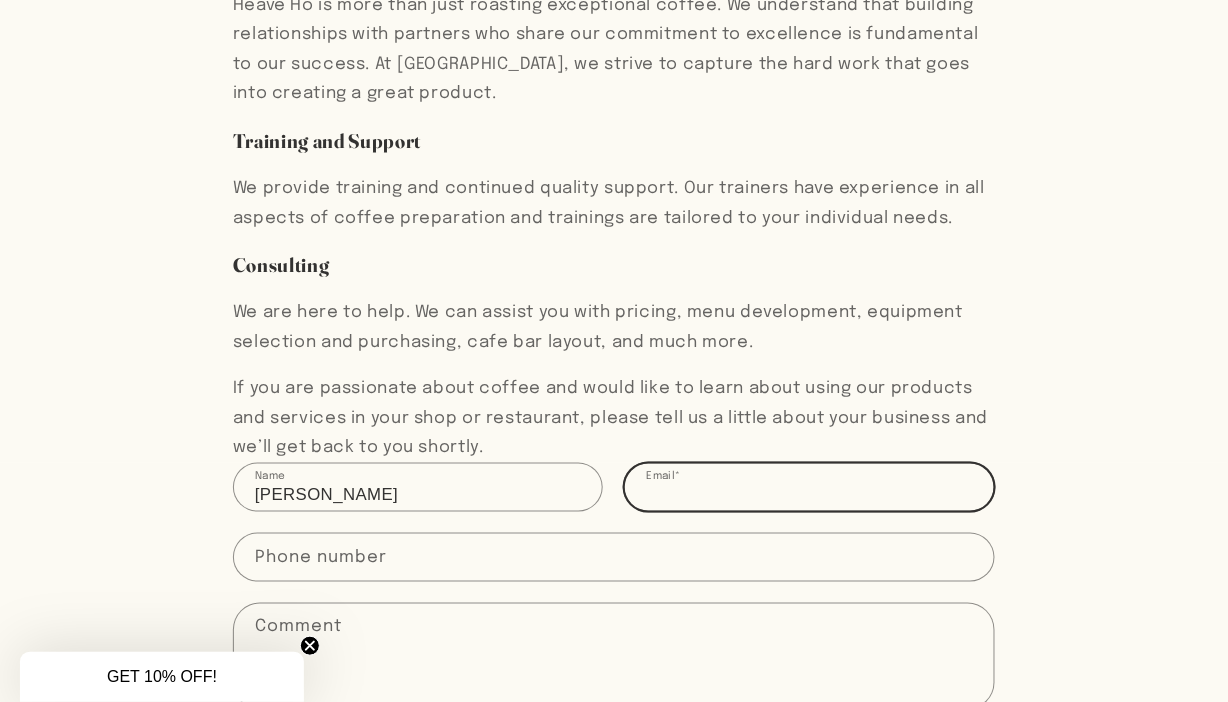 click on "Email  *" at bounding box center (809, 487) 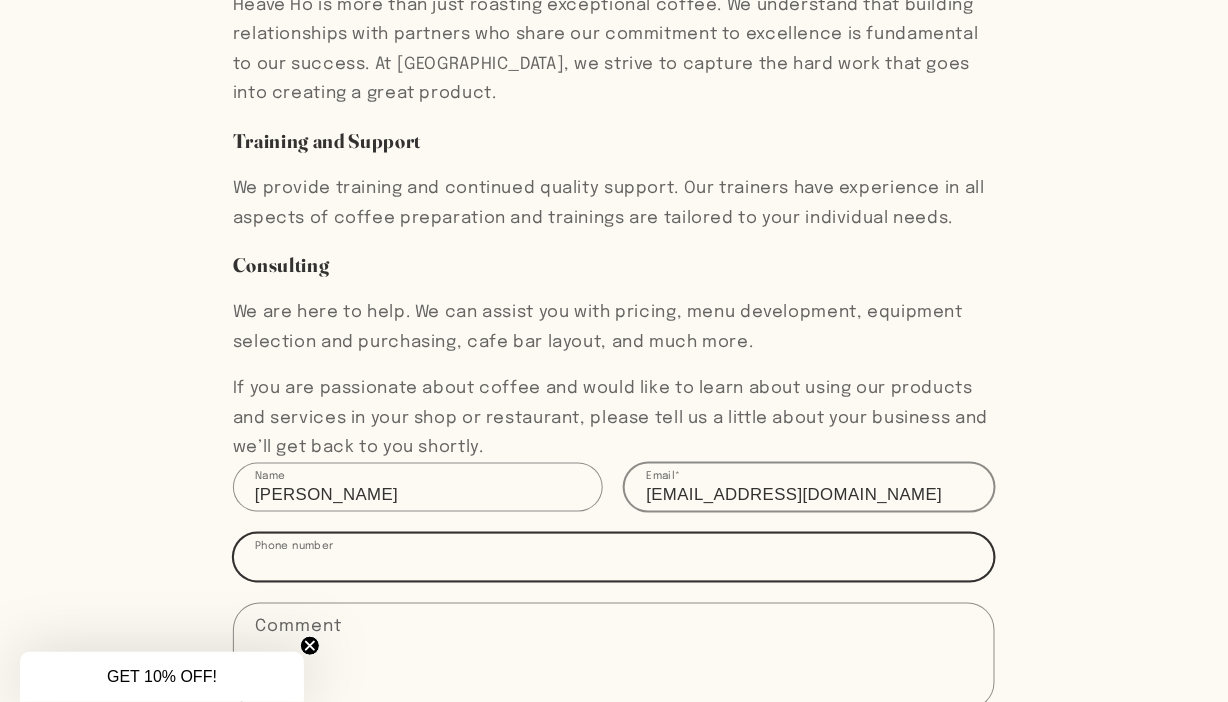 type on "17607038592" 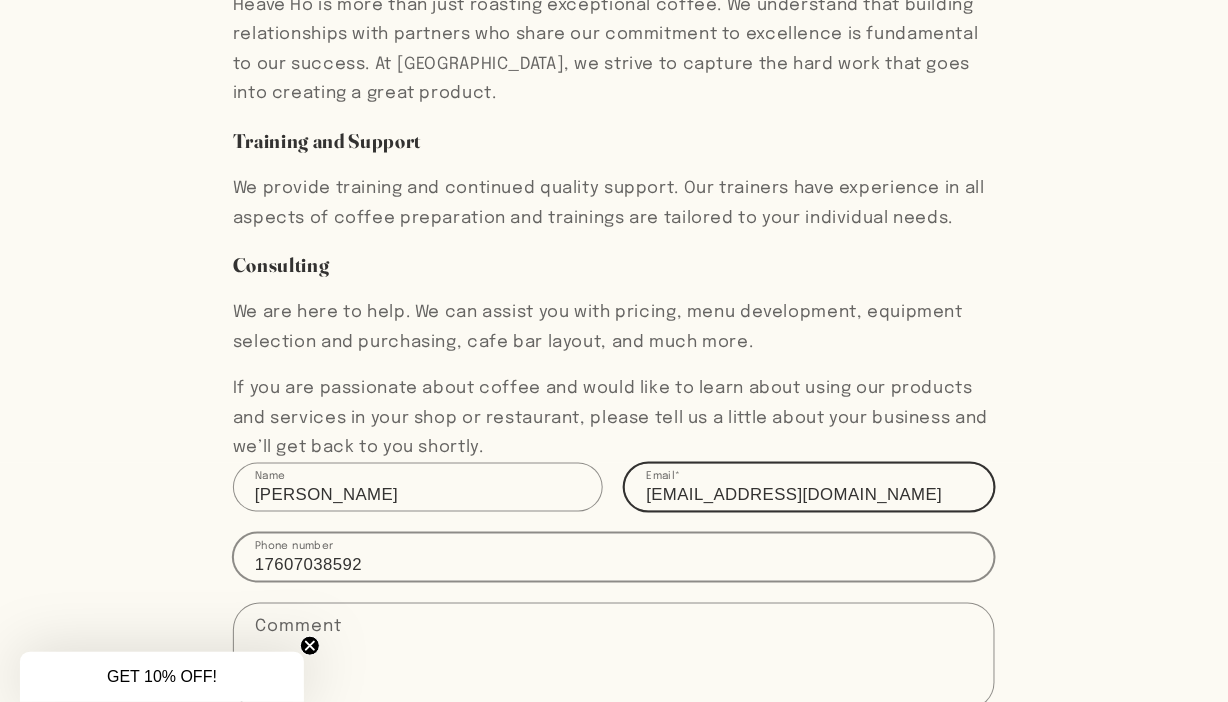 scroll, scrollTop: 532, scrollLeft: 0, axis: vertical 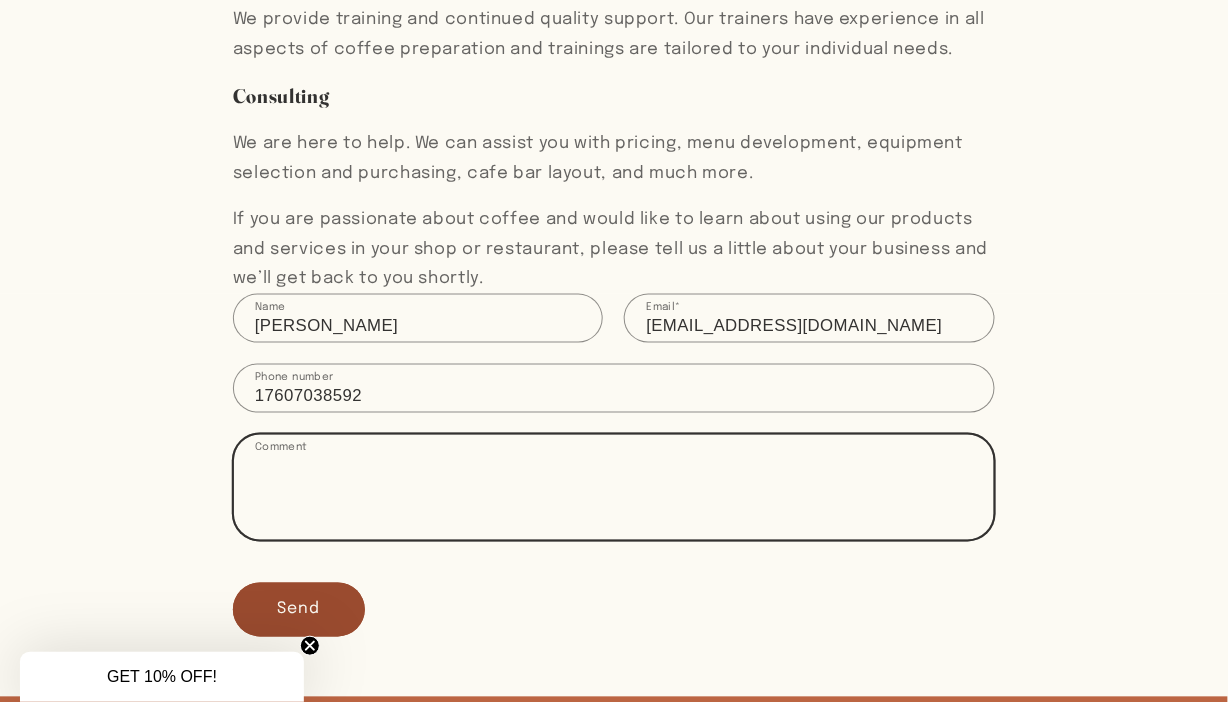 click on "Comment" at bounding box center [614, 487] 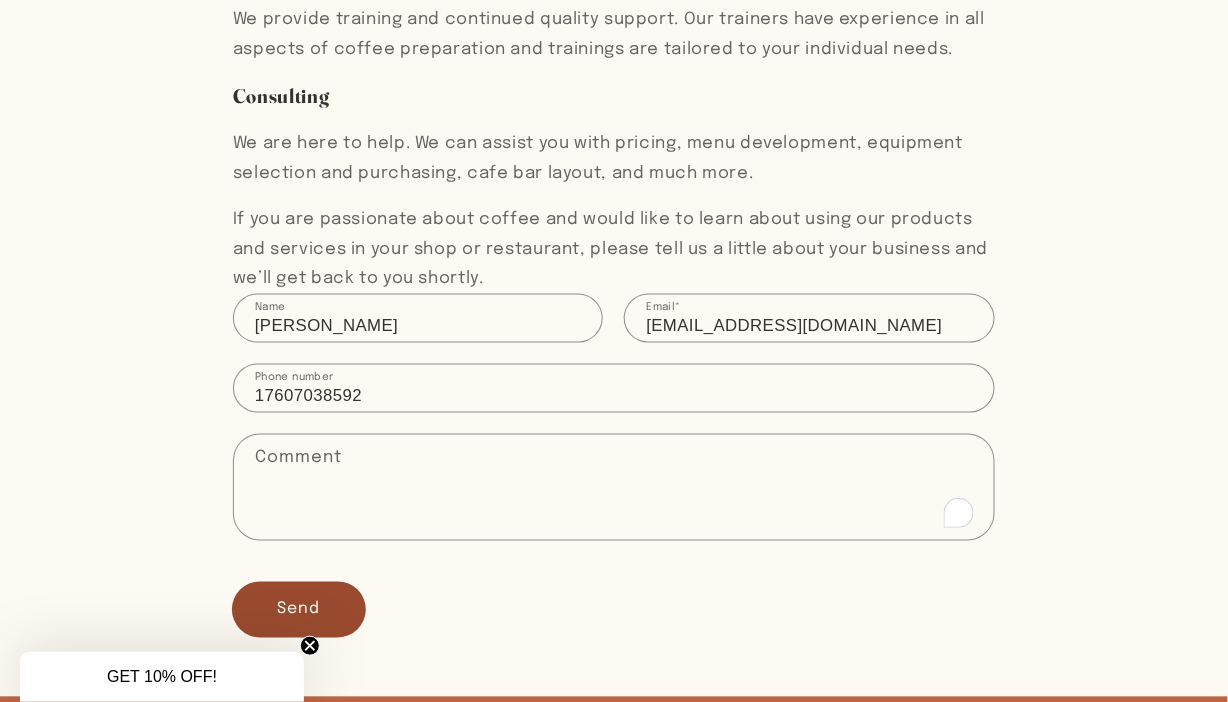 click on "Send" at bounding box center (299, 609) 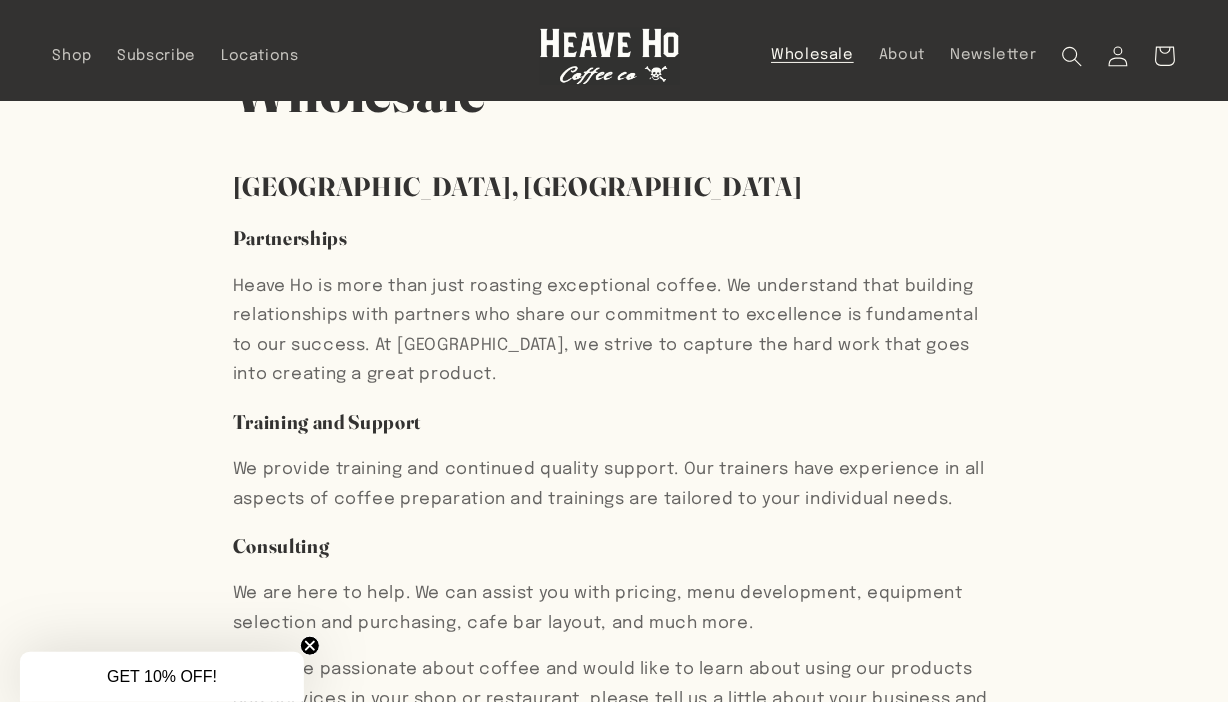 scroll, scrollTop: 0, scrollLeft: 0, axis: both 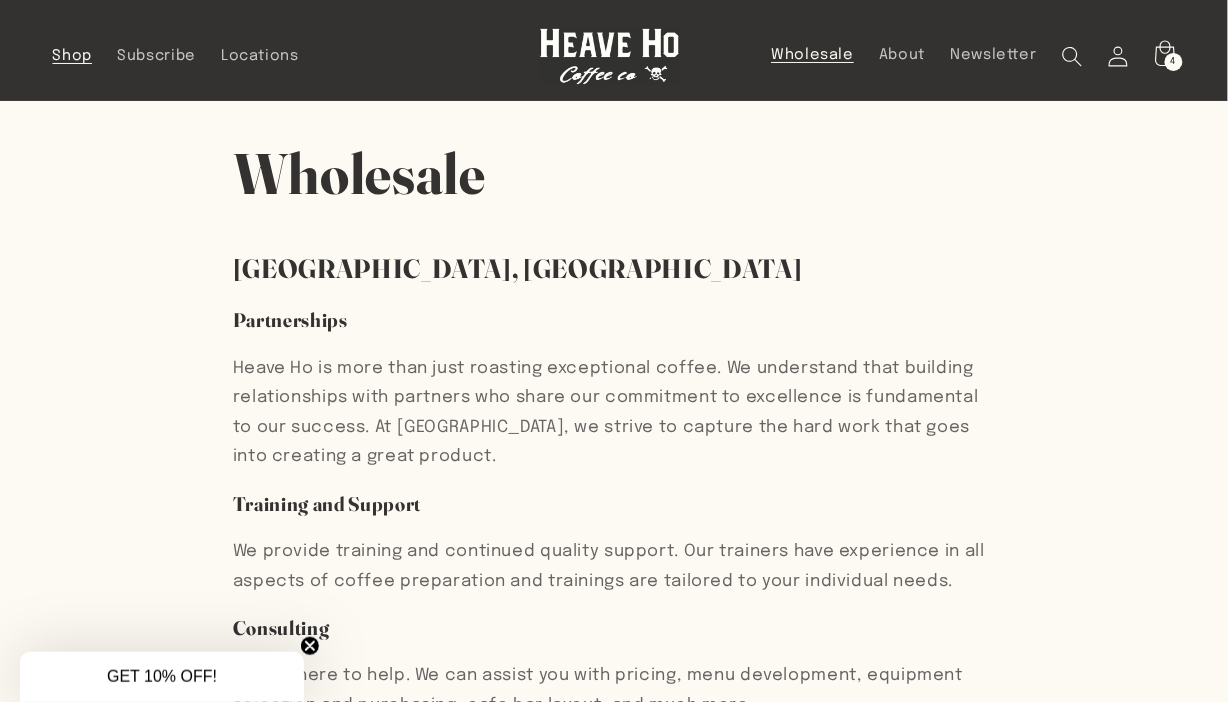click on "Shop" at bounding box center [73, 56] 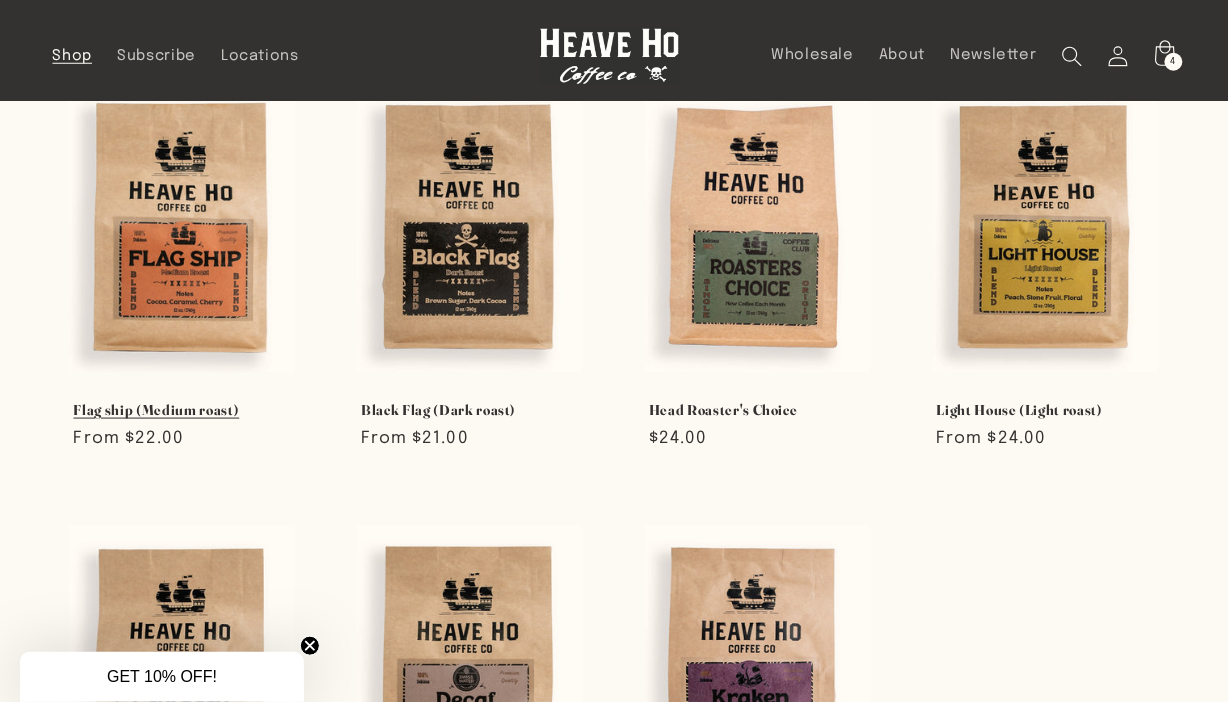 scroll, scrollTop: 386, scrollLeft: 0, axis: vertical 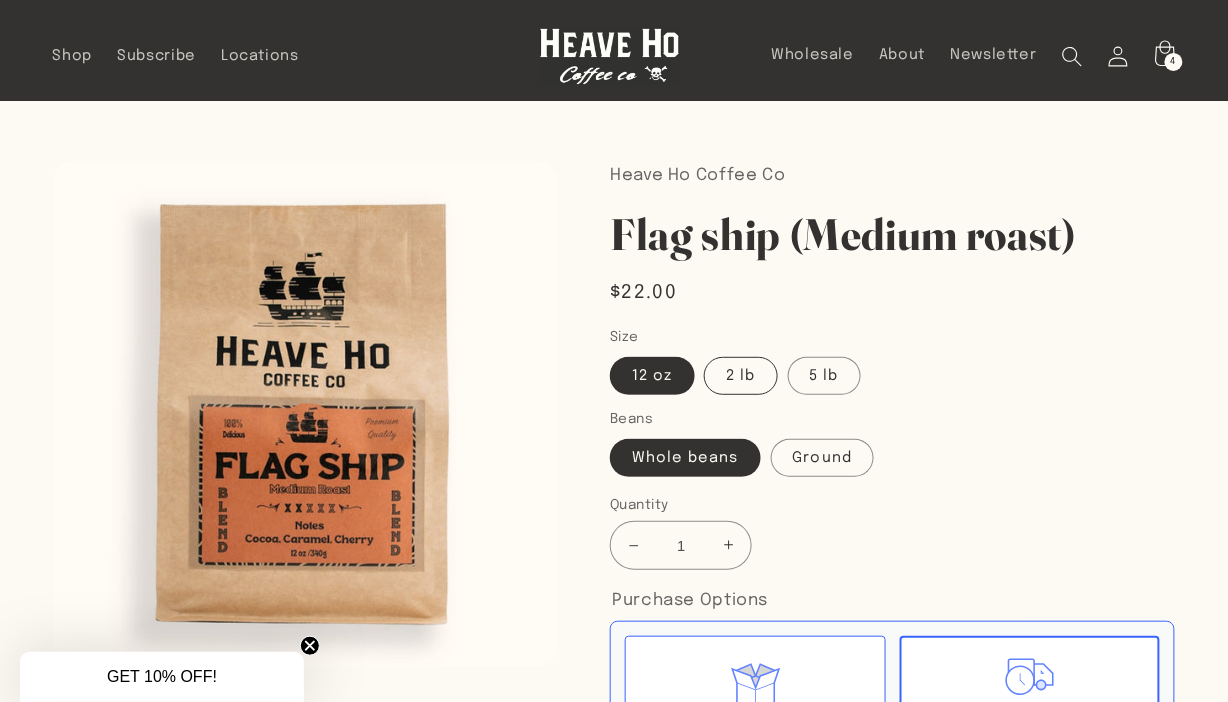 click on "2 lb" at bounding box center [740, 376] 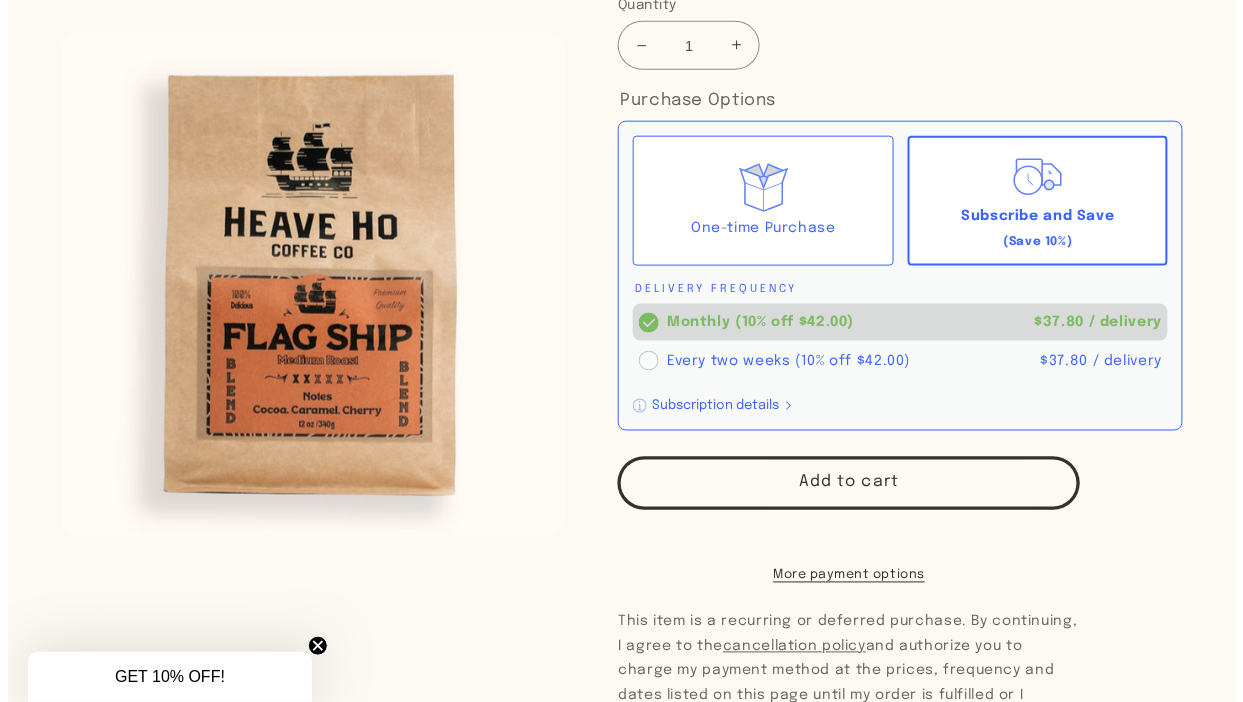 scroll, scrollTop: 500, scrollLeft: 0, axis: vertical 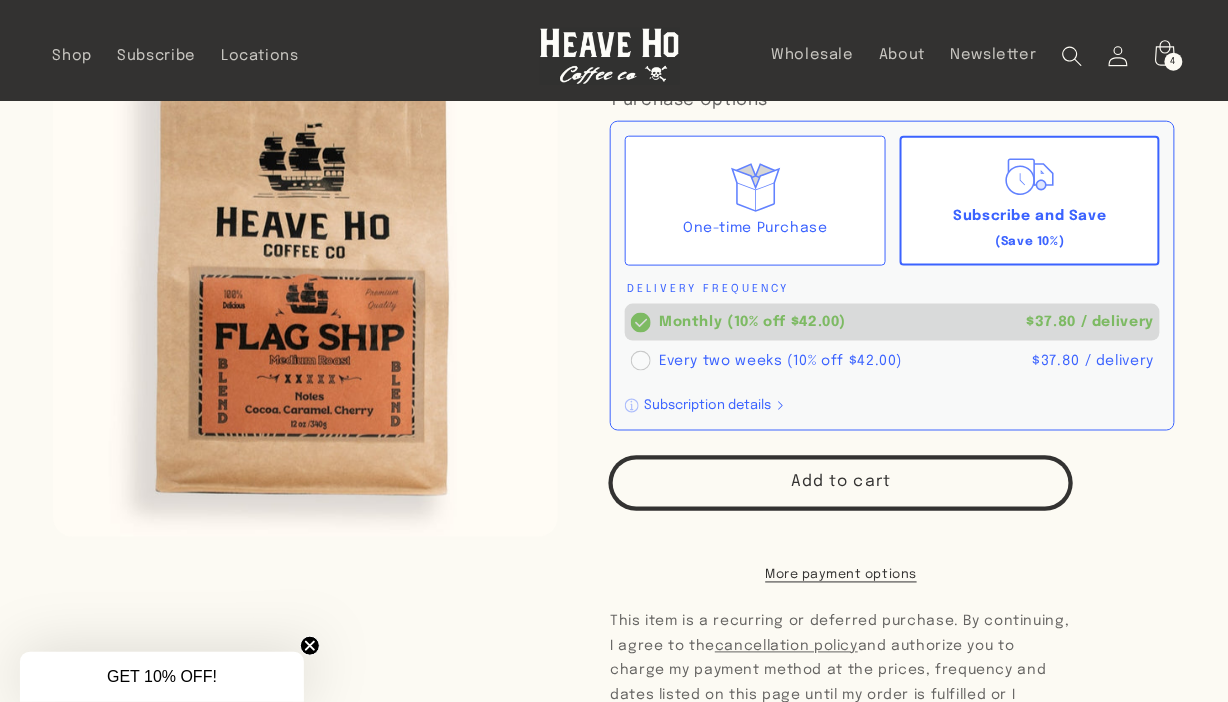 click on "Add to cart" at bounding box center (841, 483) 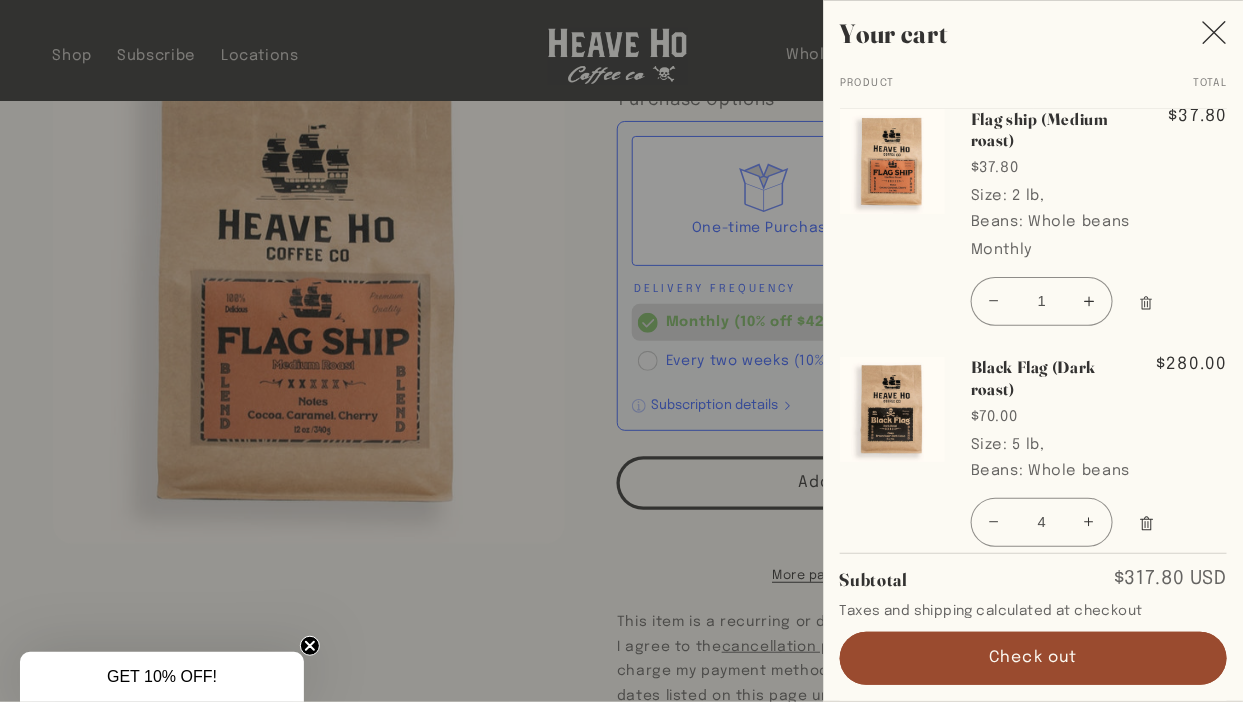 scroll, scrollTop: 0, scrollLeft: 0, axis: both 